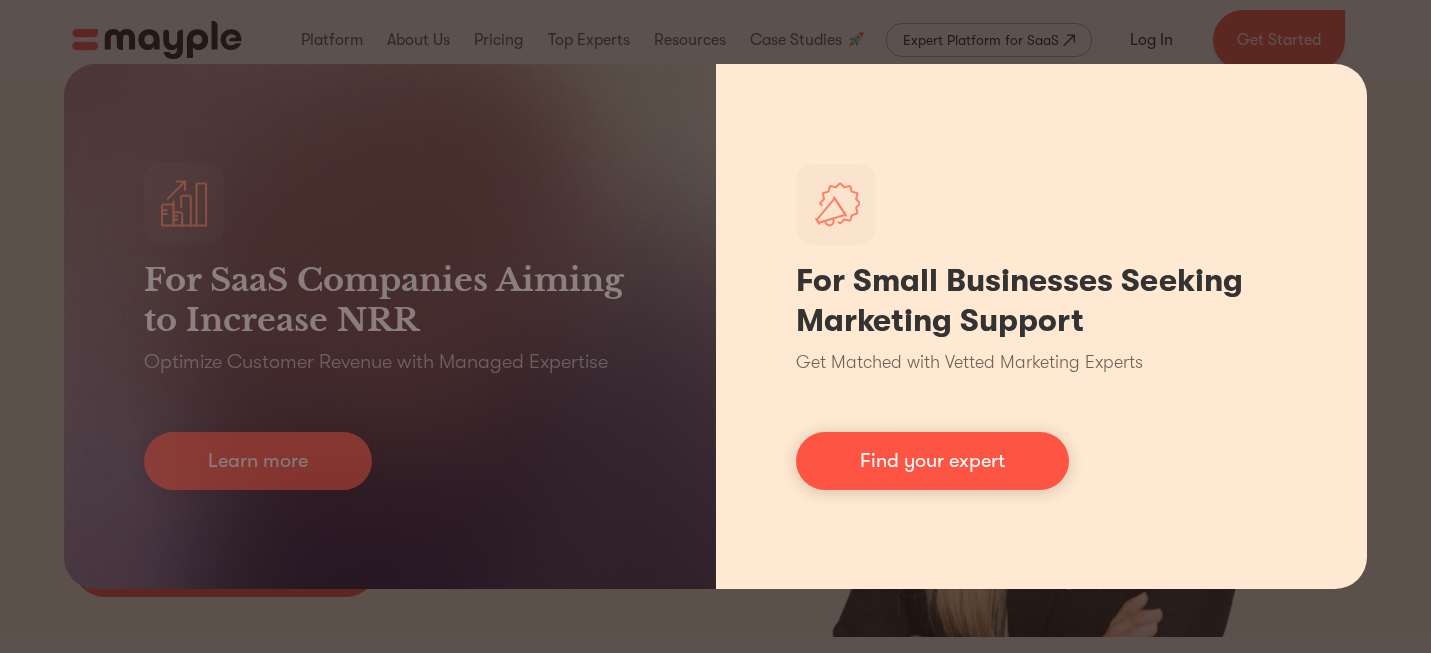 scroll, scrollTop: 0, scrollLeft: 0, axis: both 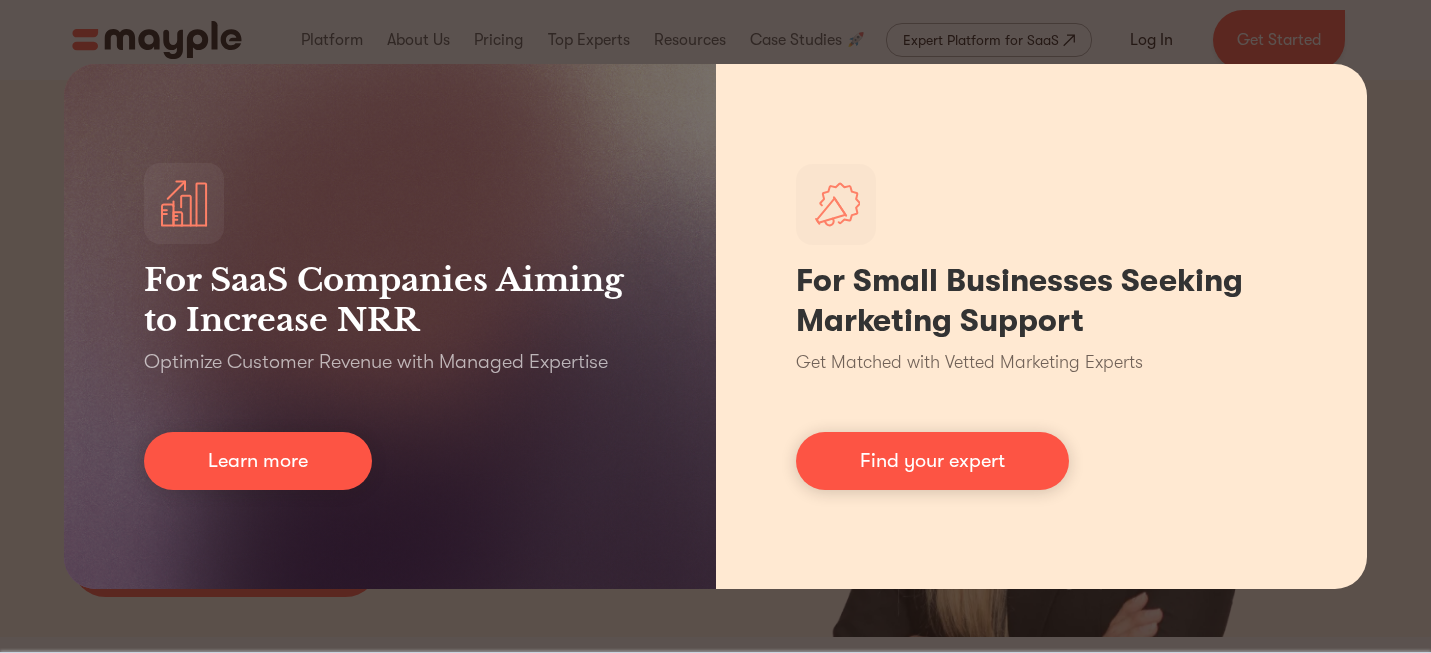 click on "For Small Businesses Seeking Marketing Support Get Matched with Vetted Marketing Experts Find your expert" at bounding box center (1042, 326) 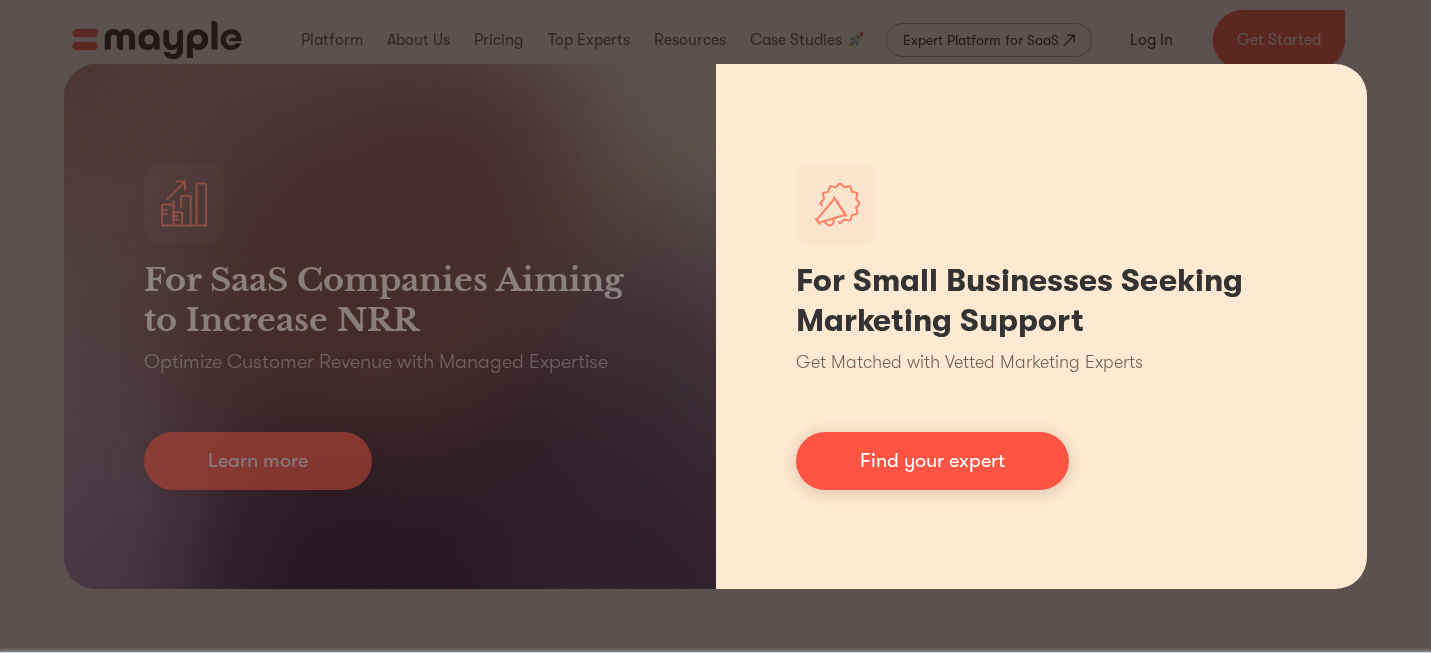 scroll, scrollTop: 277, scrollLeft: 0, axis: vertical 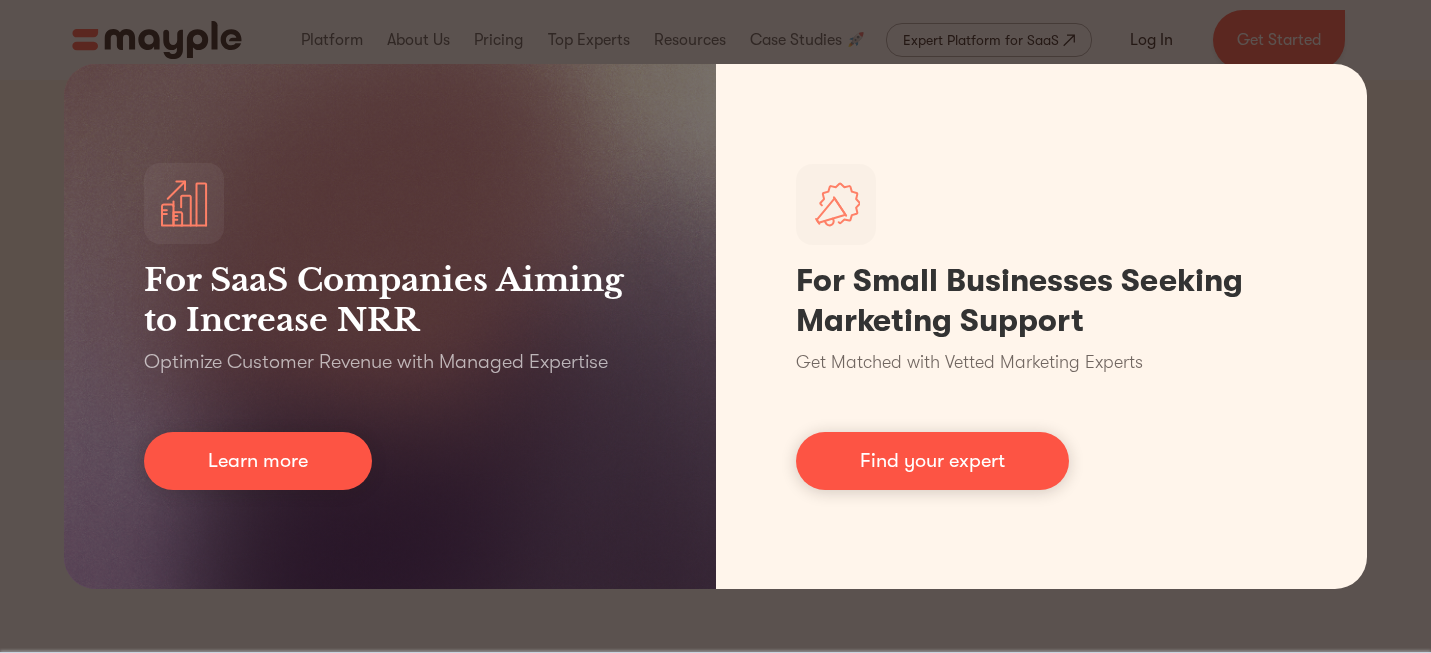 click on "For SaaS Companies Aiming to Increase NRR Optimize Customer Revenue with Managed Expertise Learn more For Small Businesses Seeking Marketing Support Get Matched with Vetted Marketing Experts Find your expert" at bounding box center (715, 326) 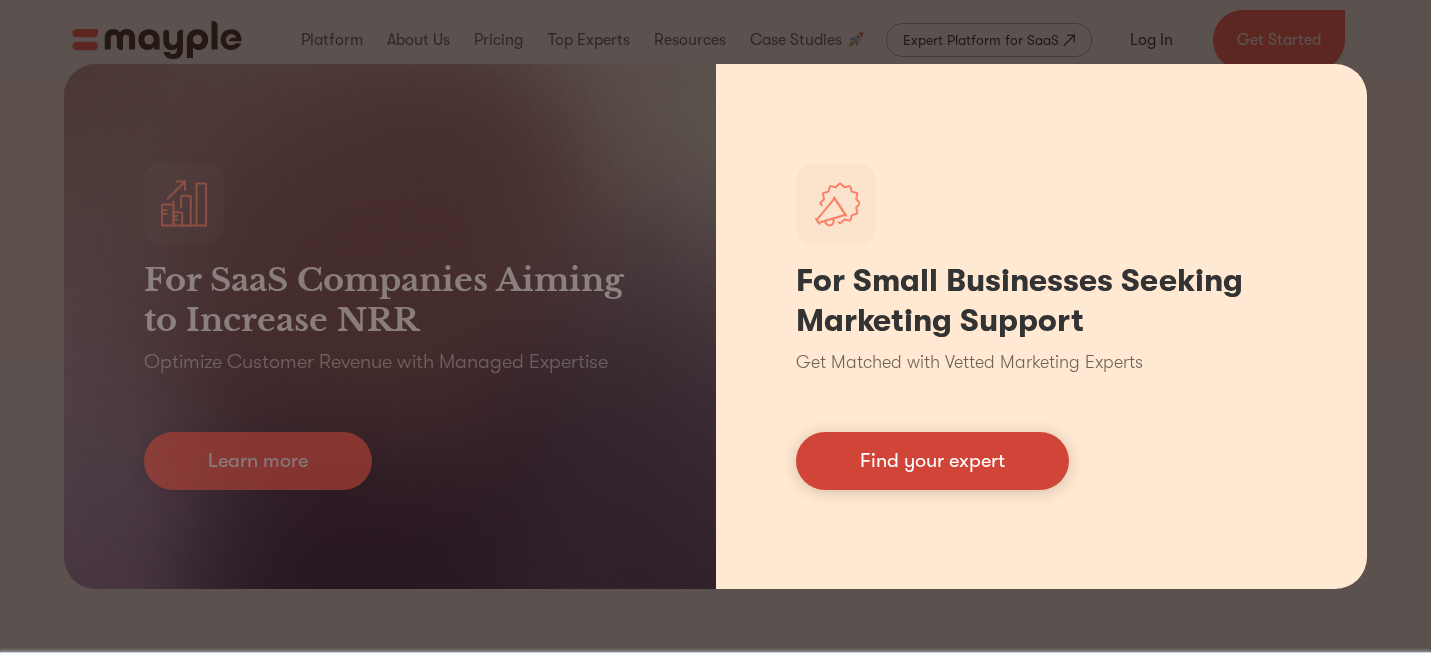click on "Find your expert" at bounding box center [932, 461] 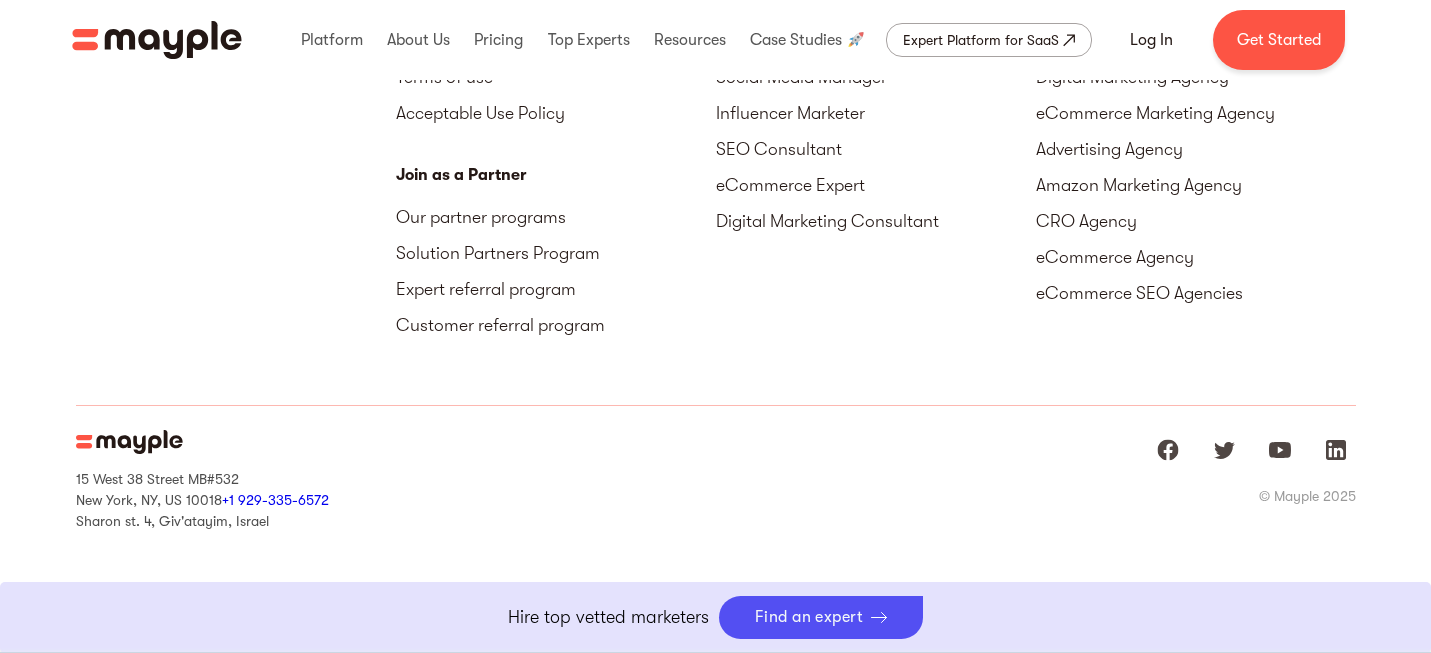 scroll, scrollTop: 9267, scrollLeft: 0, axis: vertical 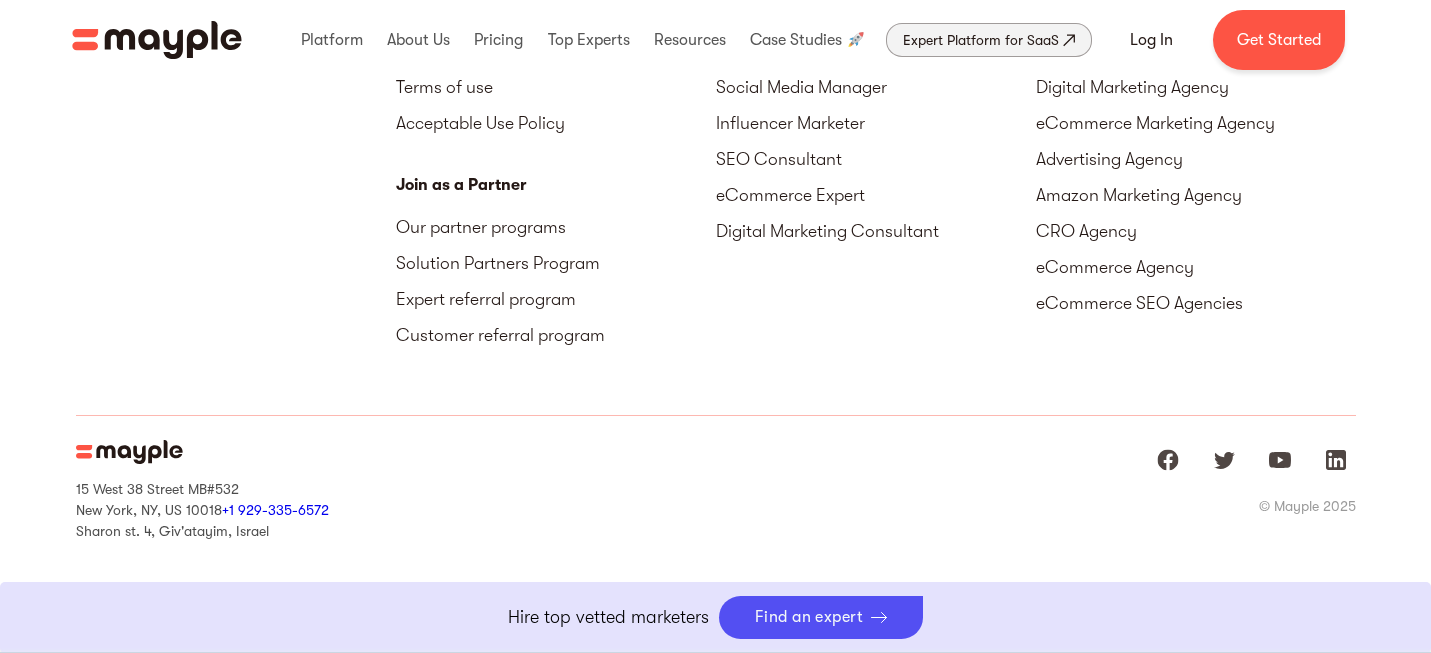 click on "Expert Platform for SaaS" at bounding box center [989, 40] 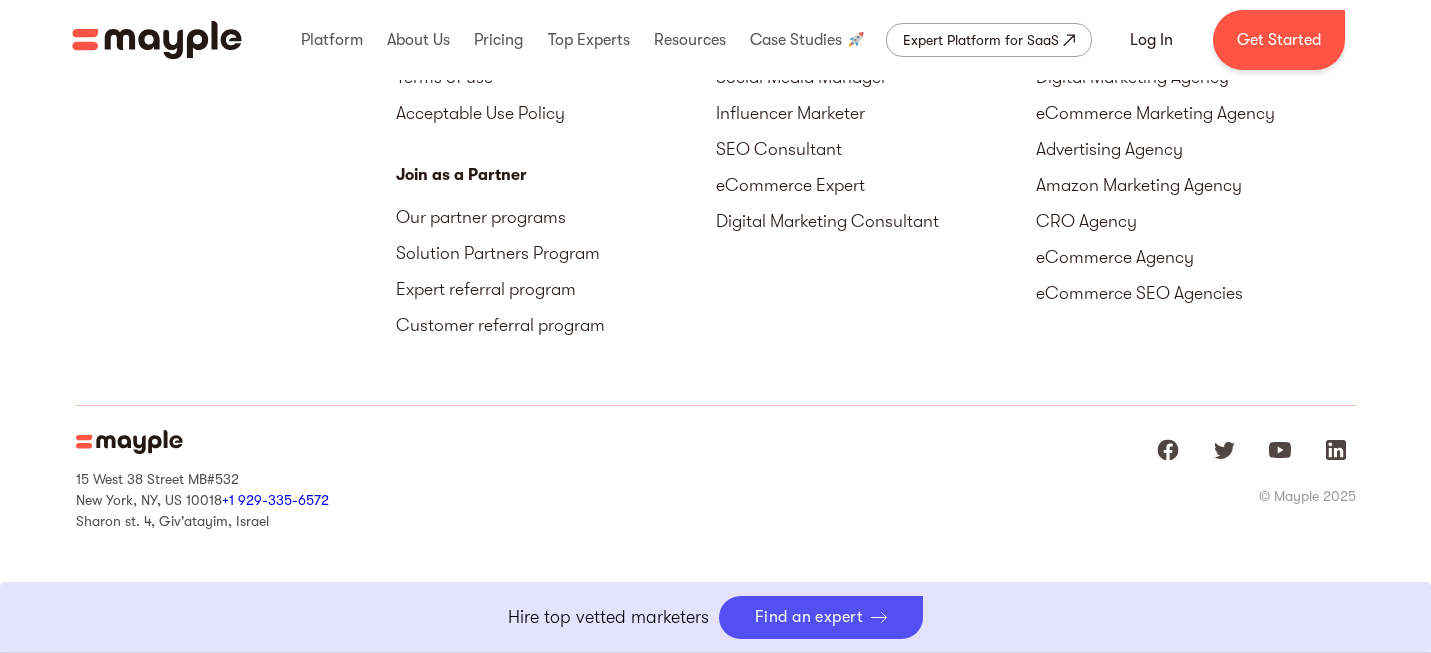 scroll, scrollTop: 9277, scrollLeft: 0, axis: vertical 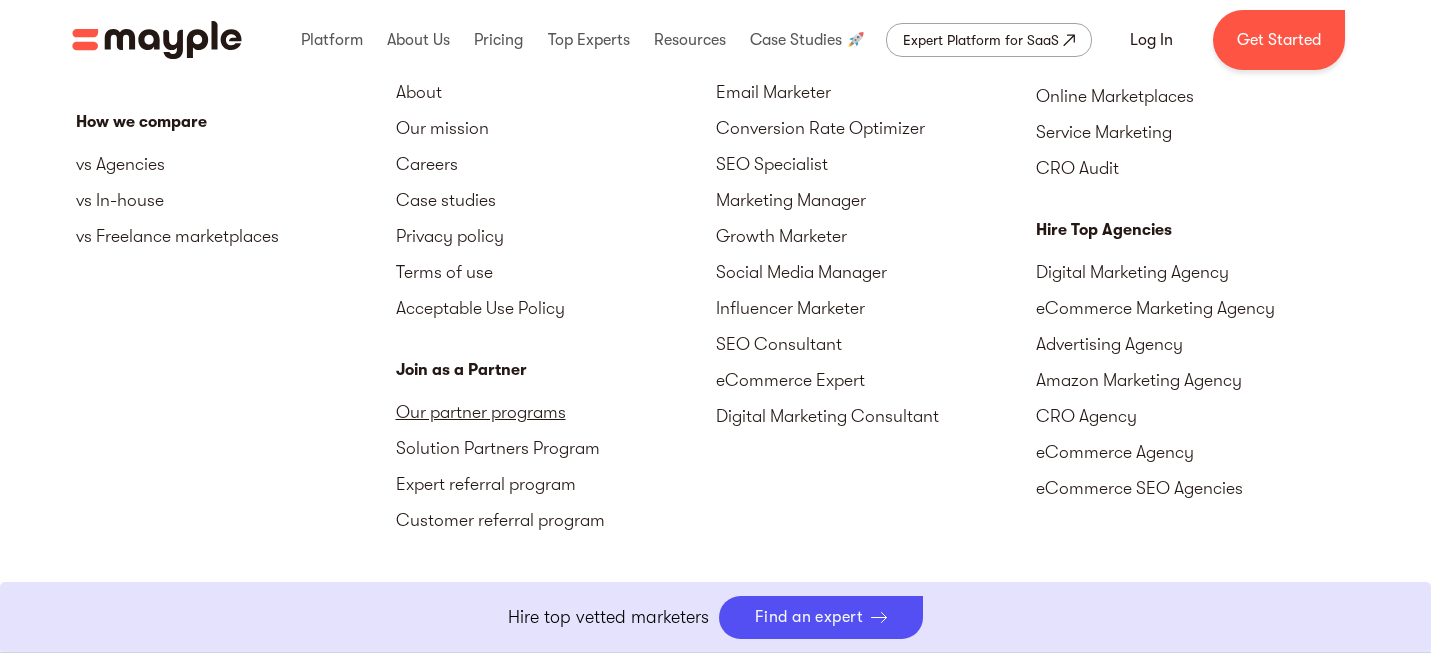 click on "Our partner programs" at bounding box center (556, 412) 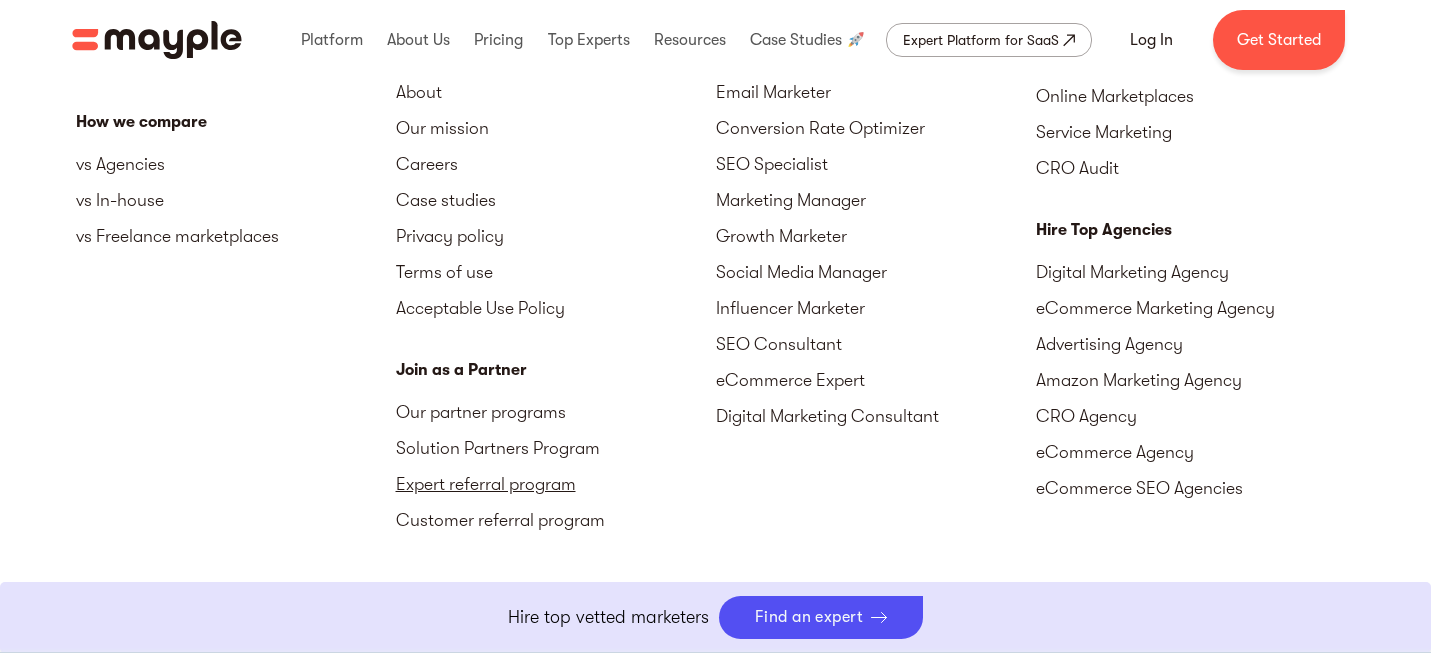click on "Expert referral program" at bounding box center [556, 484] 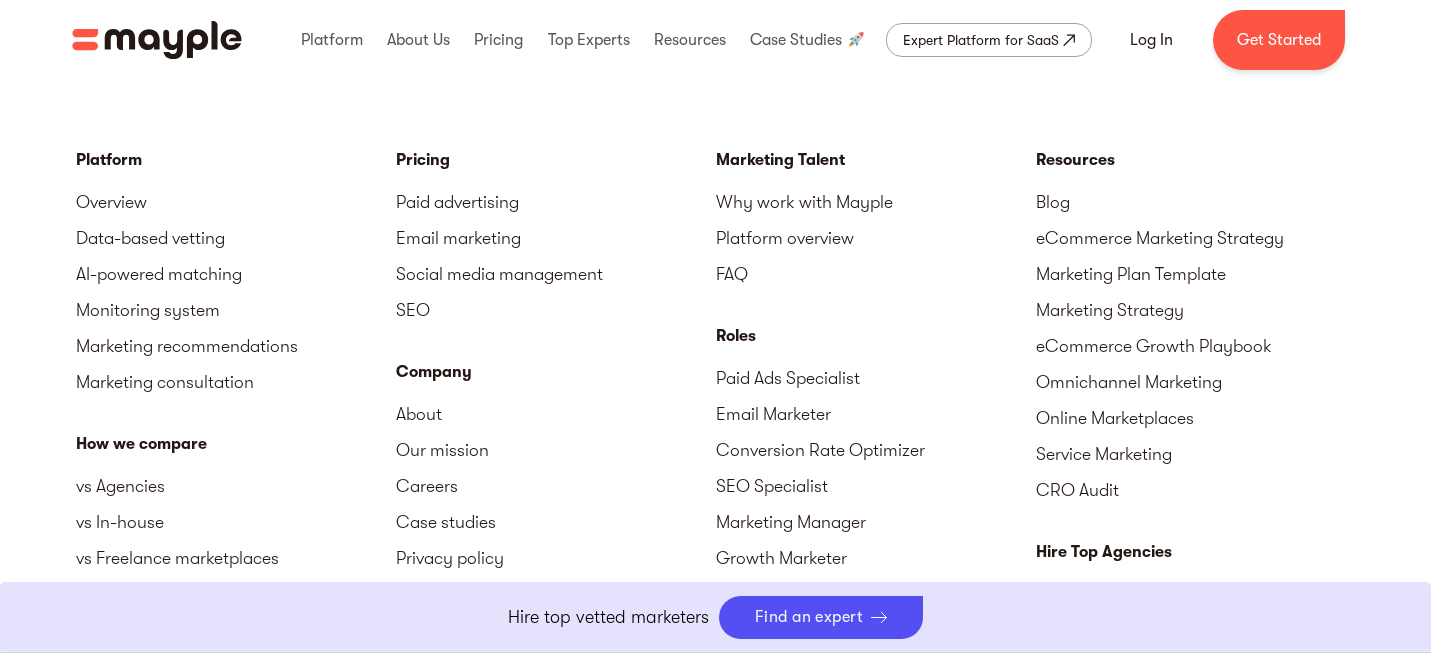 scroll, scrollTop: 8759, scrollLeft: 0, axis: vertical 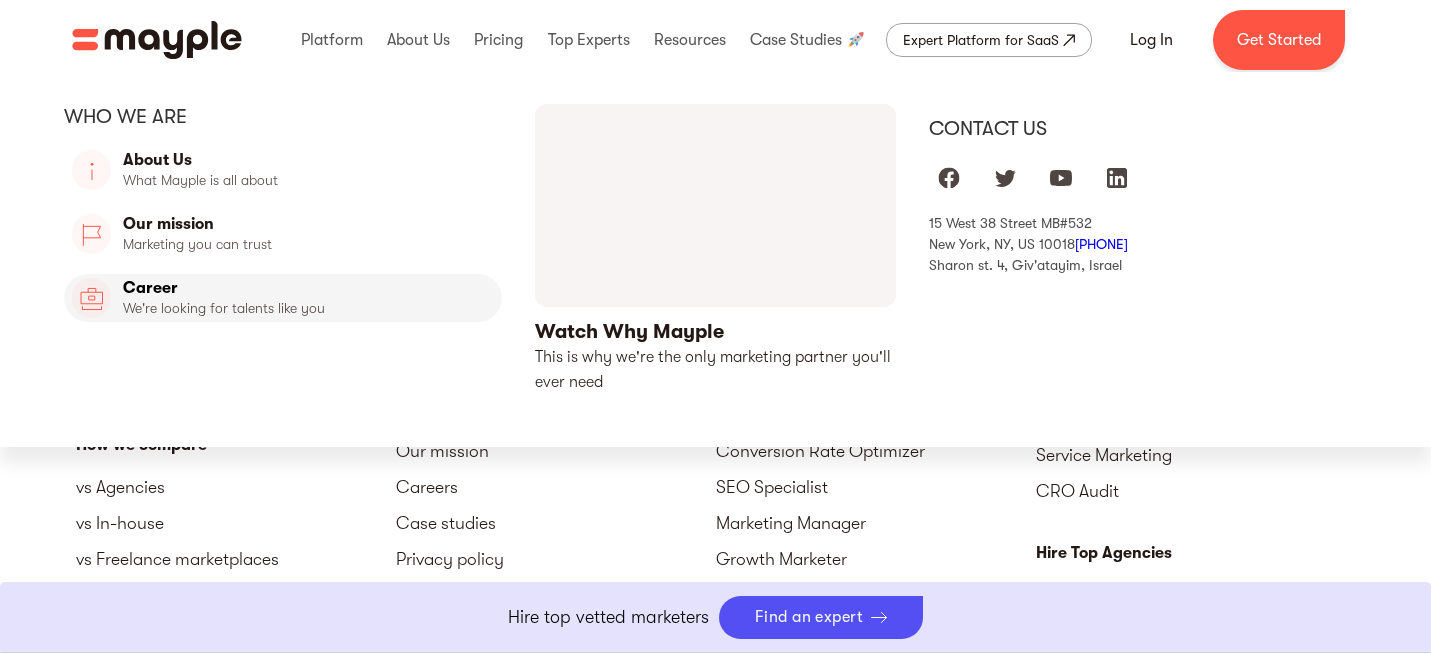 click on "Career" at bounding box center (283, 298) 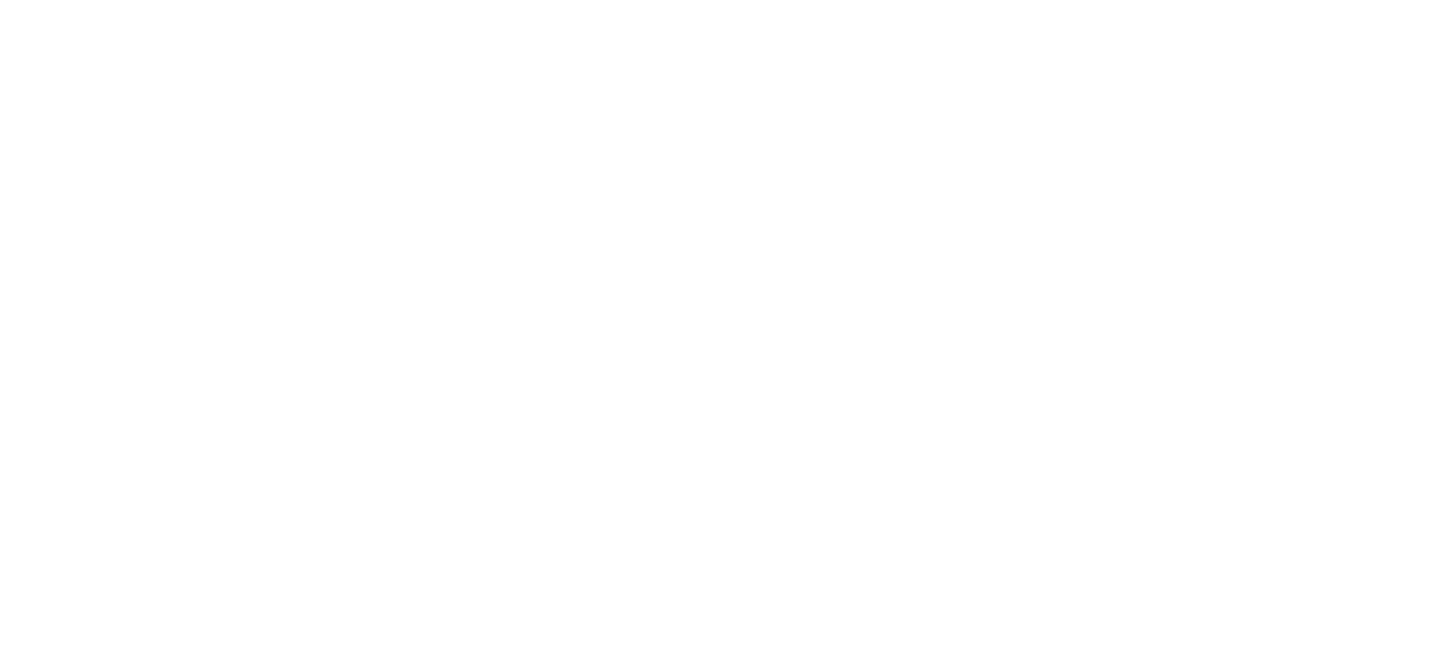 scroll, scrollTop: 0, scrollLeft: 0, axis: both 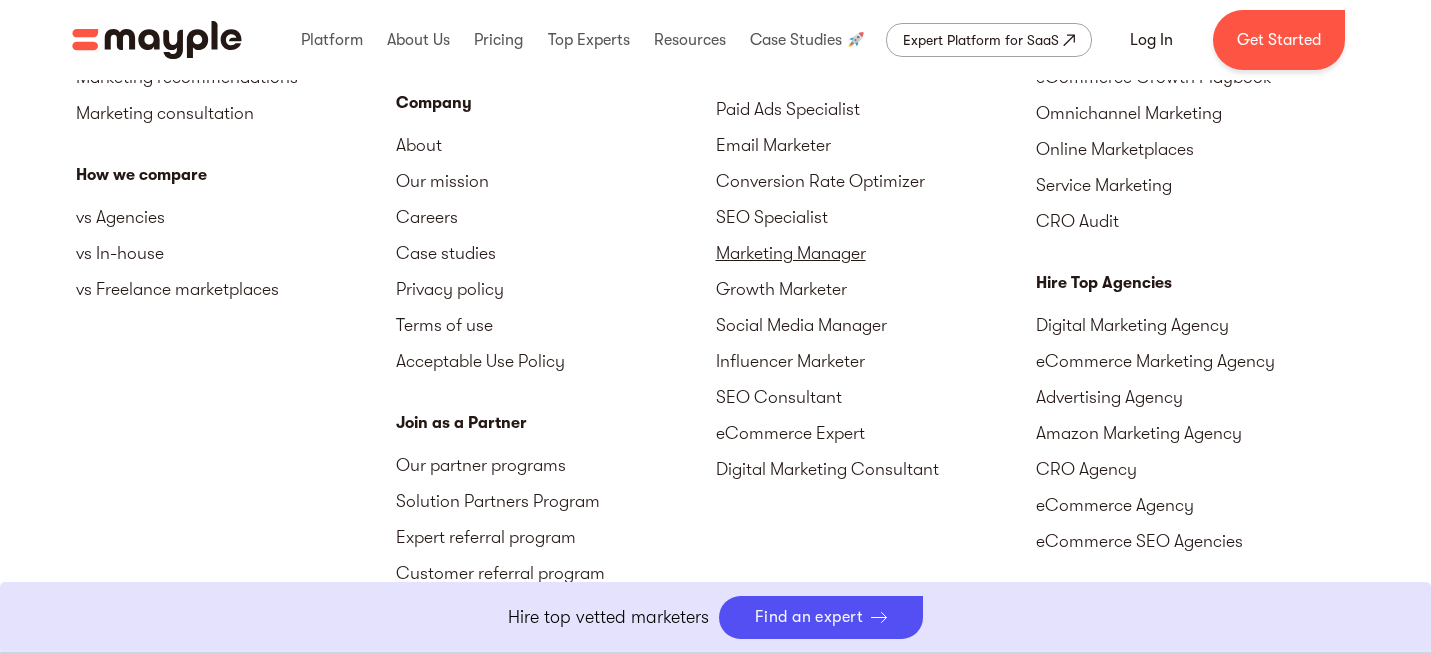 click on "Marketing Manager" at bounding box center [876, 253] 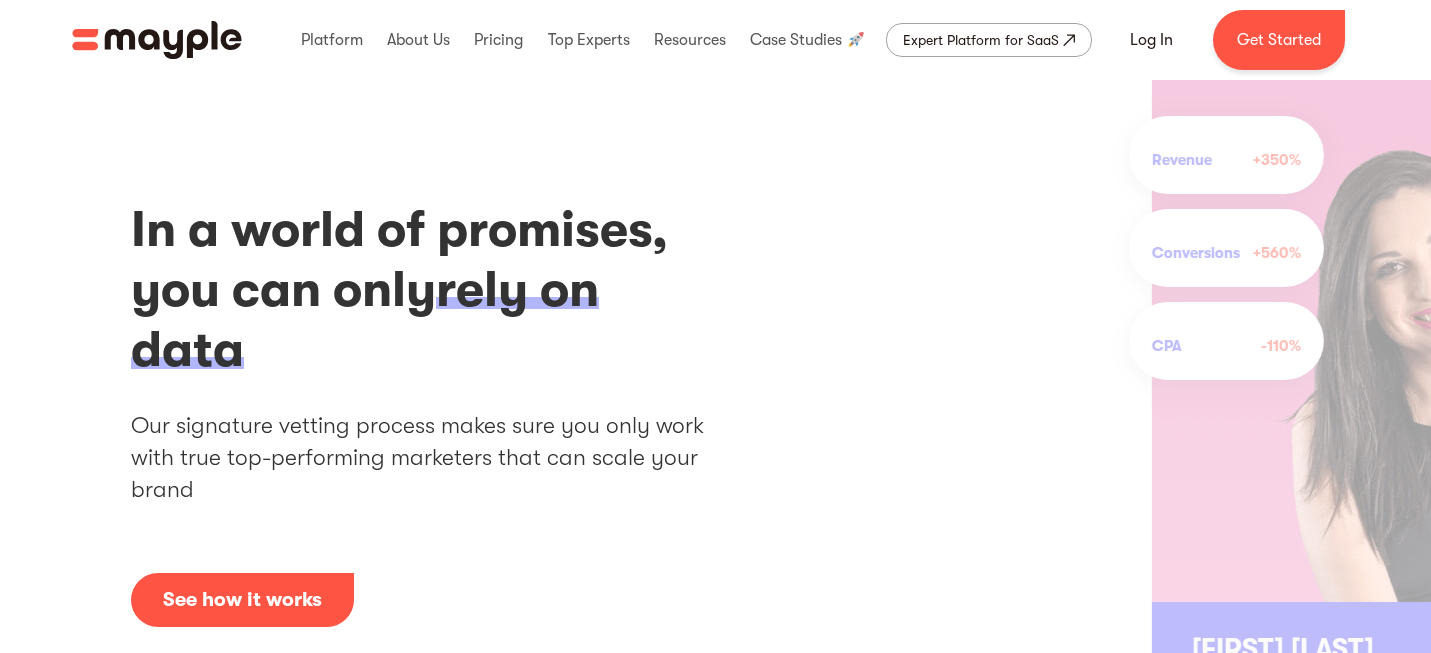 scroll, scrollTop: 0, scrollLeft: 0, axis: both 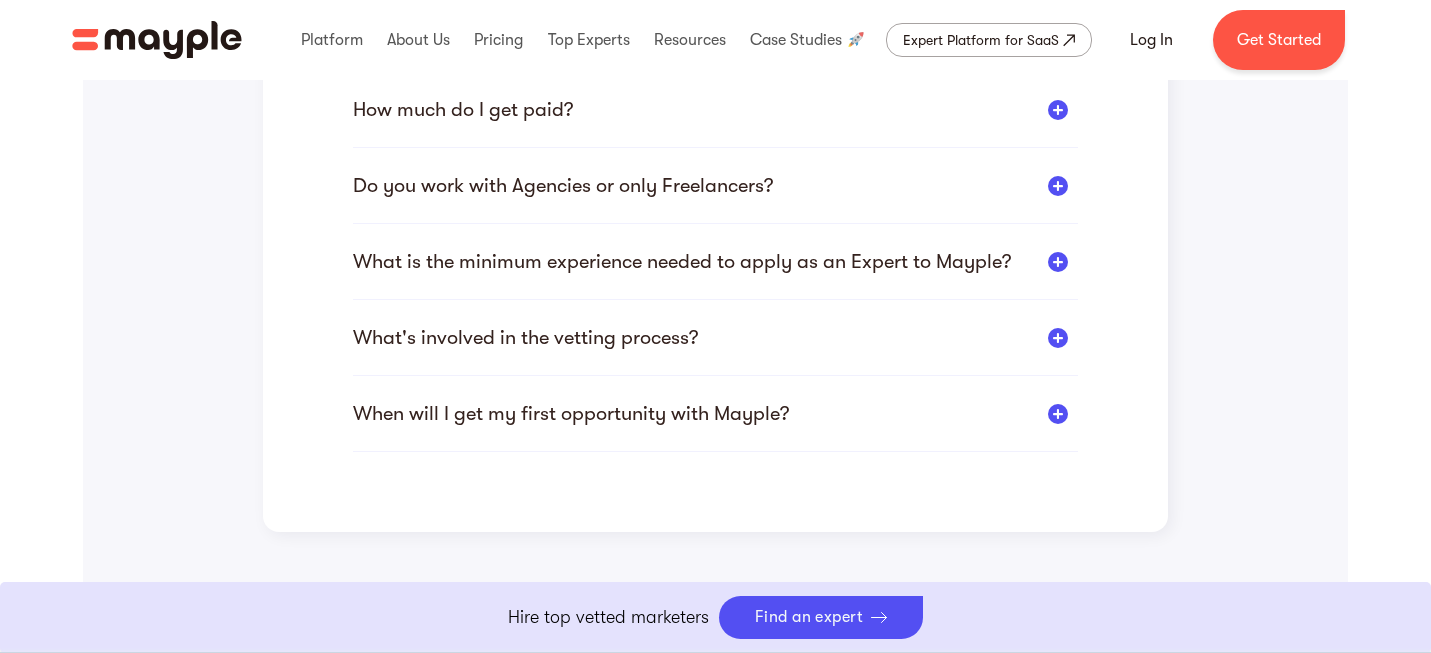 click on "What's involved in the vetting process?" at bounding box center (715, 337) 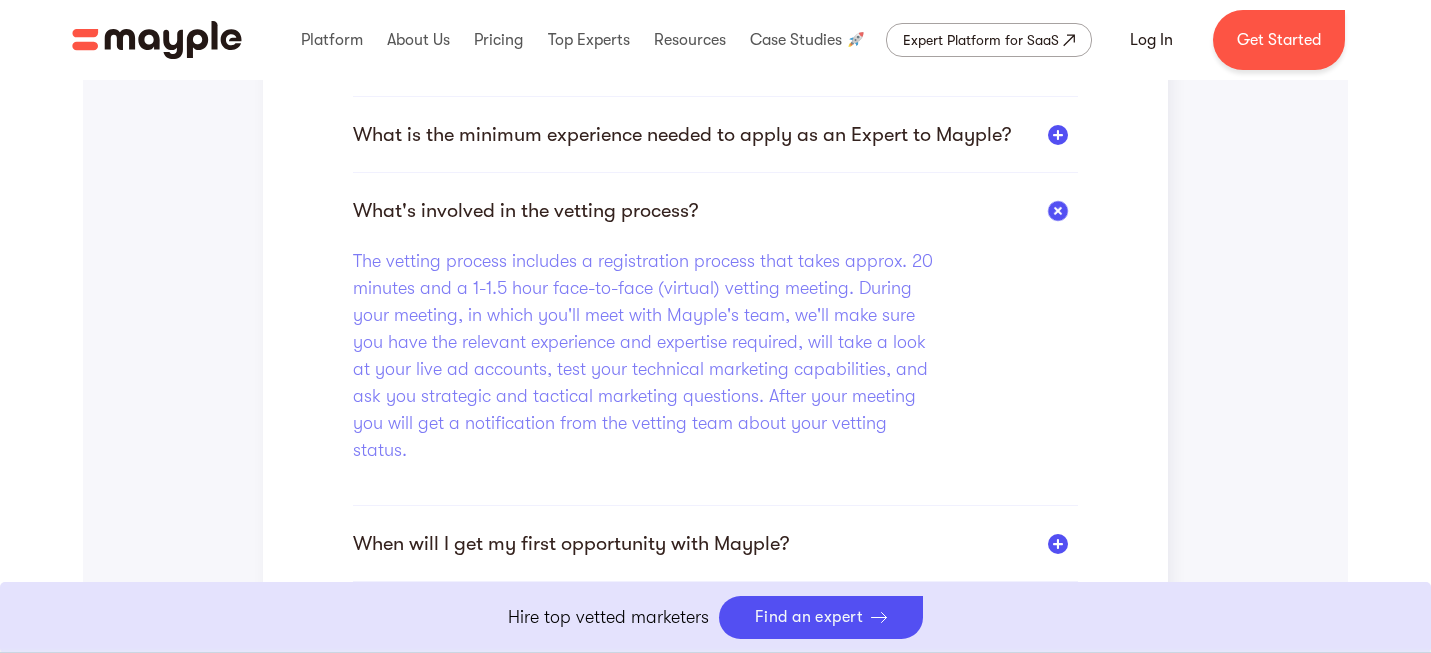 scroll, scrollTop: 829, scrollLeft: 0, axis: vertical 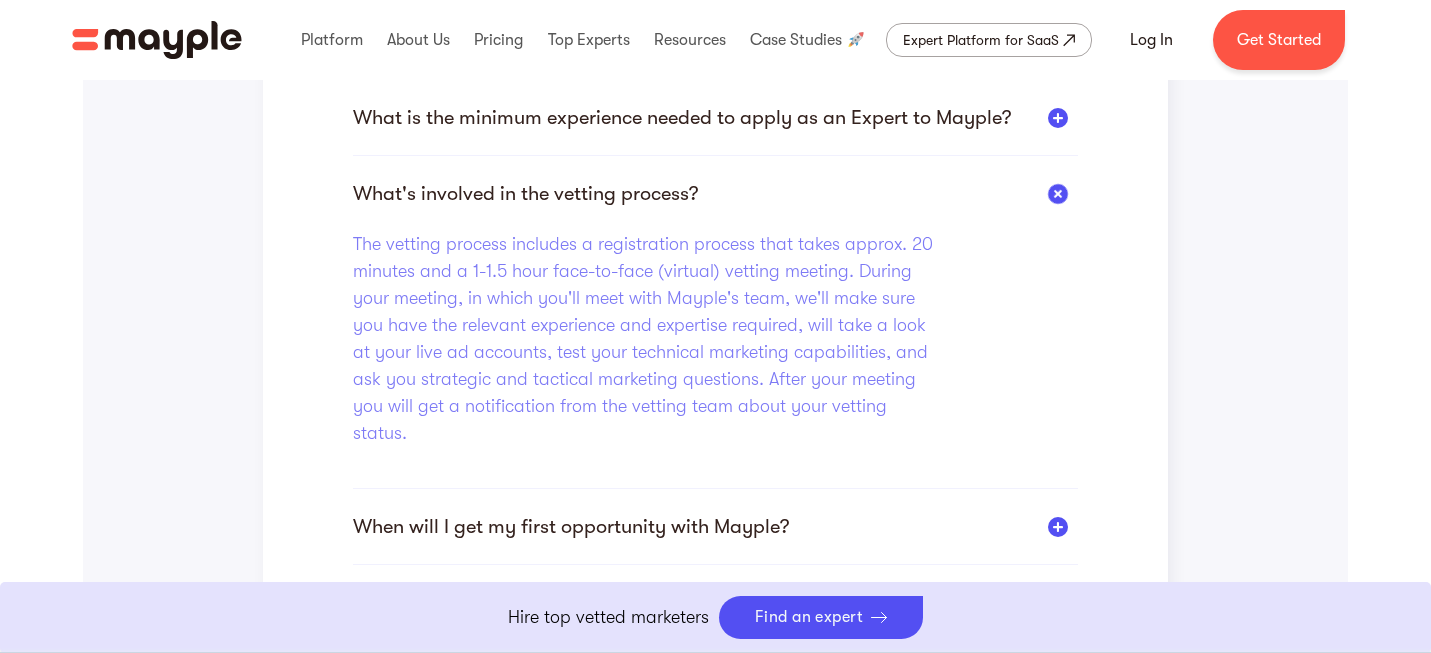 click on "The vetting process includes a registration process that takes approx. 20 minutes and a 1-1.5 hour face-to-face (virtual) vetting meeting. During your meeting, in which you'll meet with Mayple's team, we'll make sure you have the relevant experience and expertise required, will take a look at your live ad accounts, test your technical marketing capabilities, and ask you strategic and tactical marketing questions. After your meeting you will get a notification from the vetting team about your vetting status." at bounding box center [645, 339] 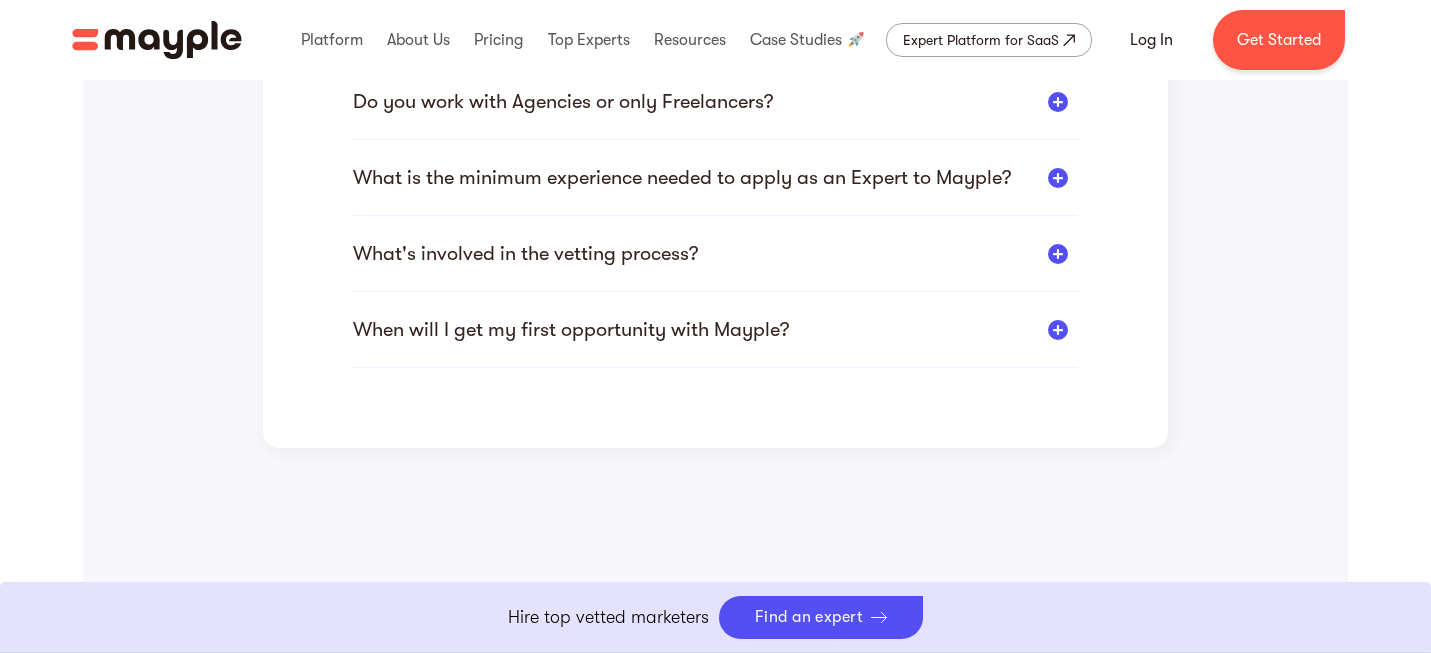 scroll, scrollTop: 760, scrollLeft: 0, axis: vertical 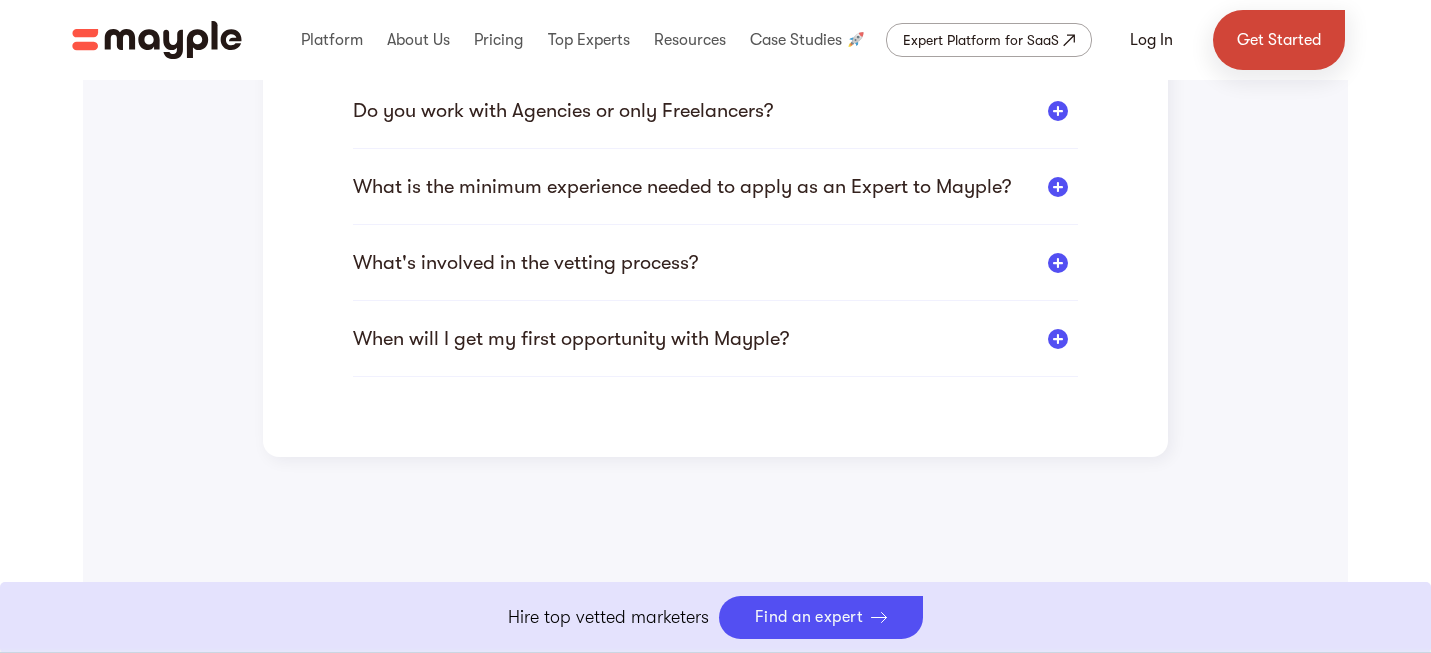 click on "Get Started" at bounding box center (1279, 40) 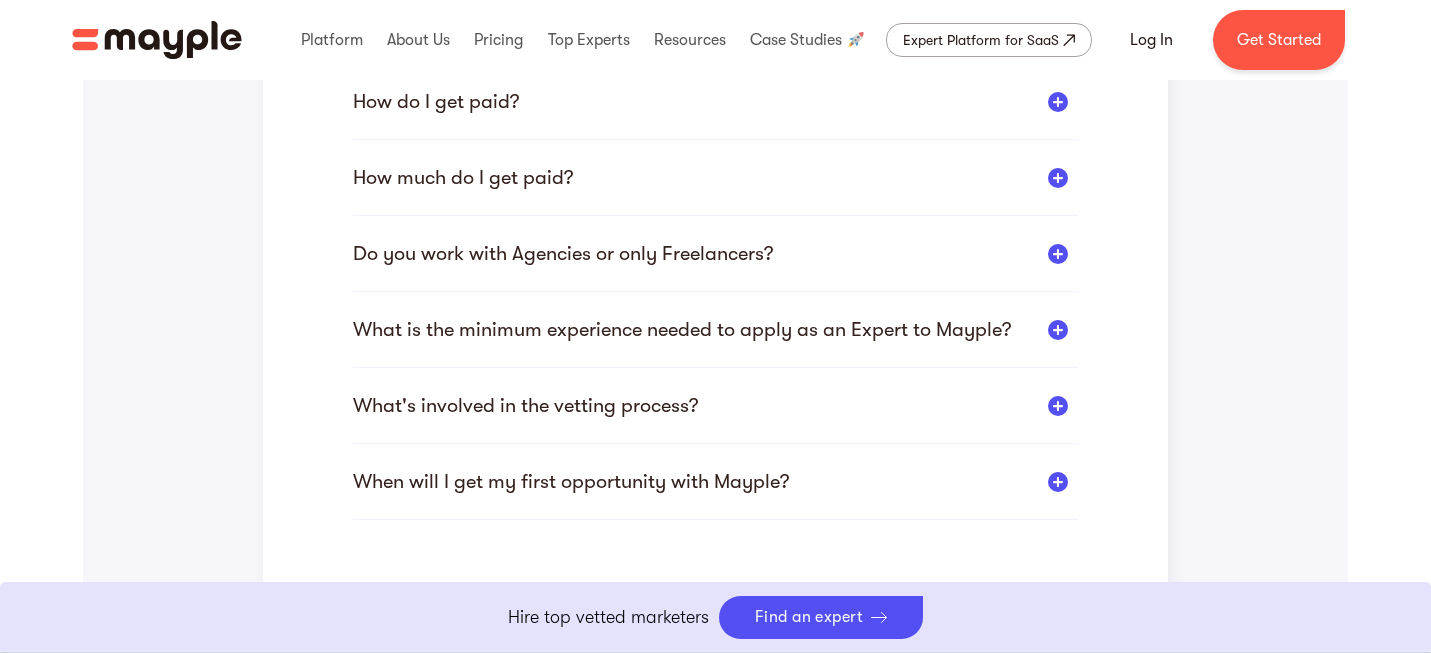 scroll, scrollTop: 597, scrollLeft: 0, axis: vertical 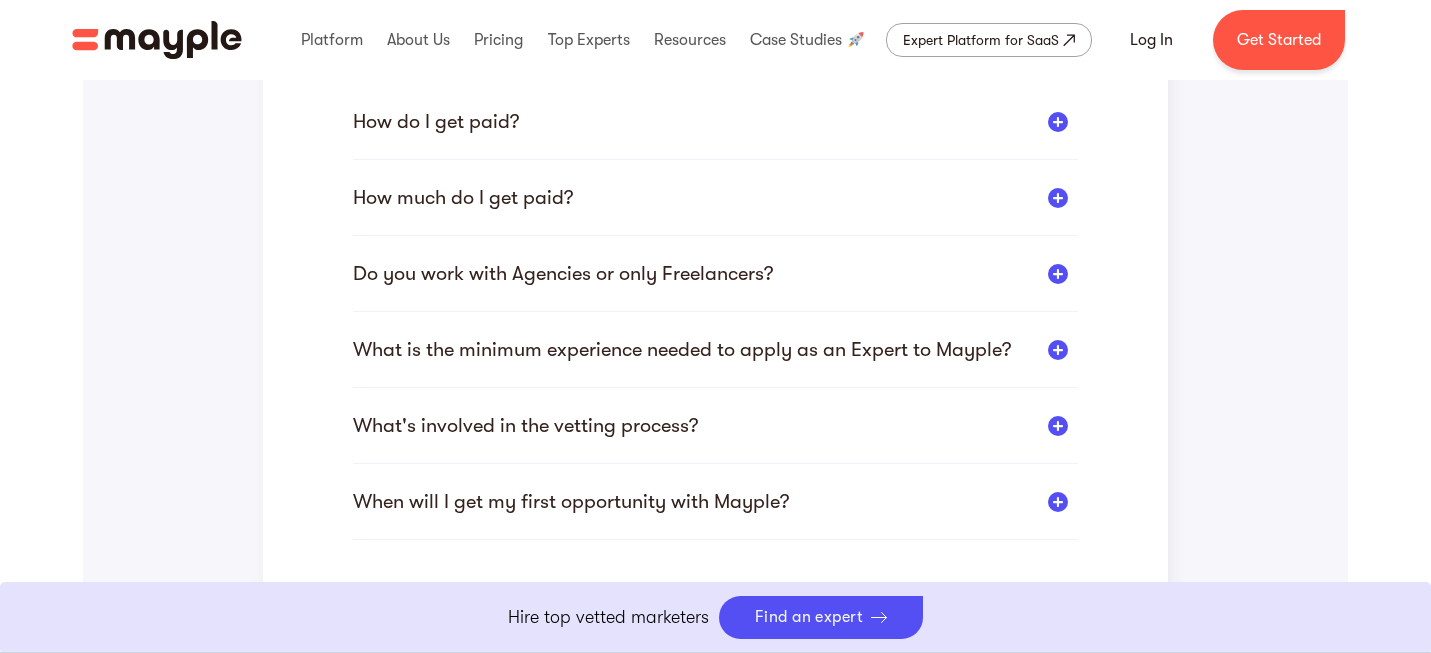 click on "How much do I get paid?" at bounding box center (715, 197) 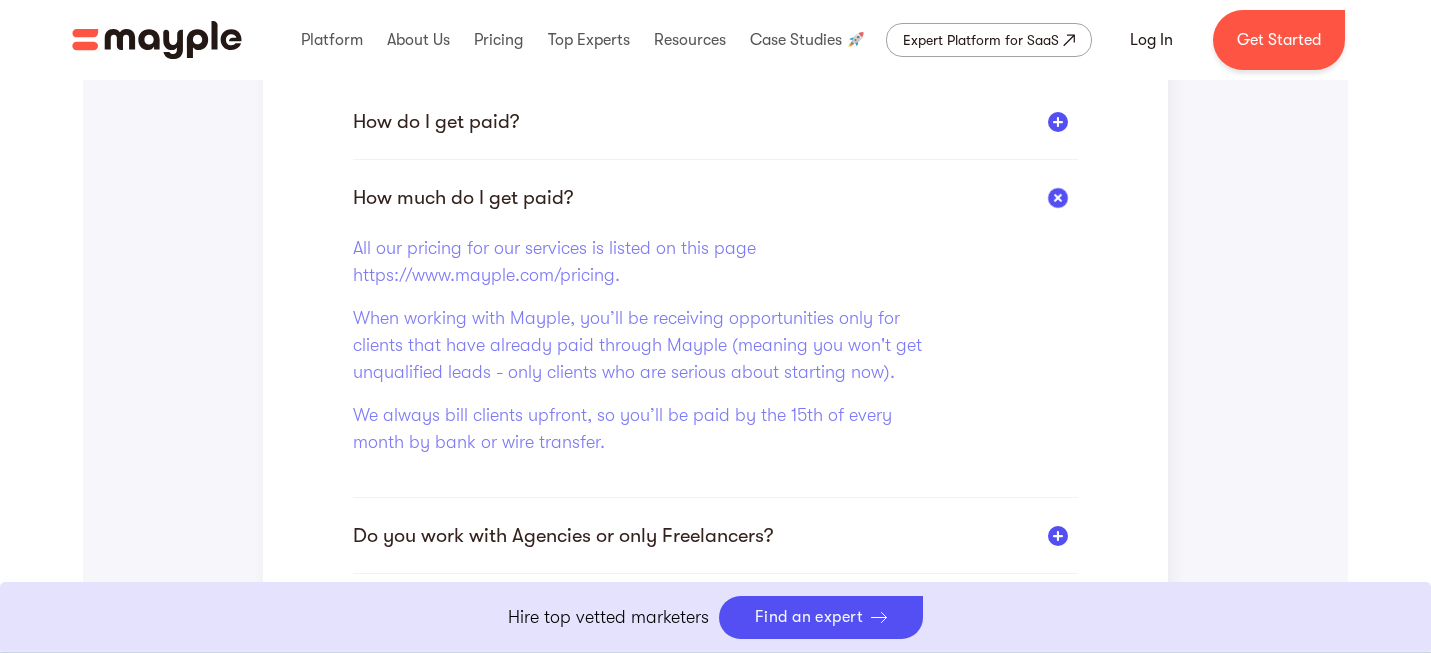 click on "All our pricing for our services is listed on this page https://www.mayple.com/pricing." at bounding box center (645, 262) 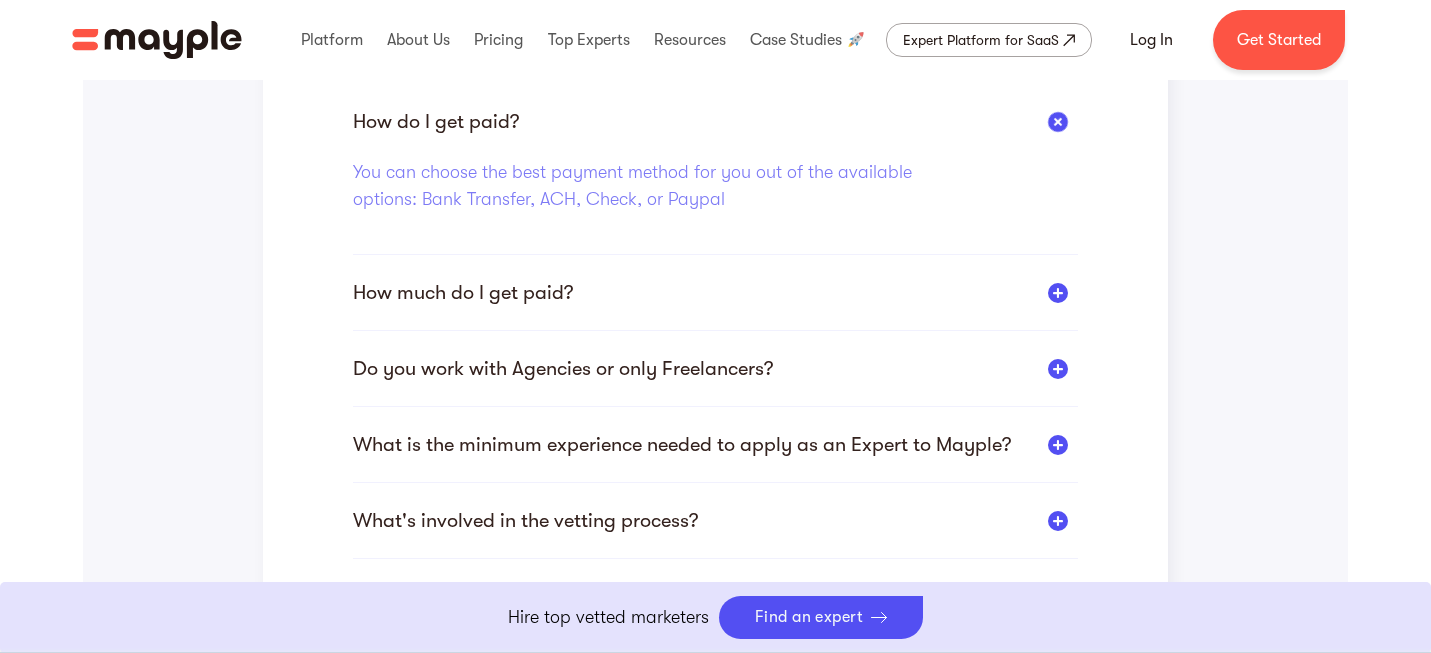 click on "How do I get paid?" at bounding box center (715, 121) 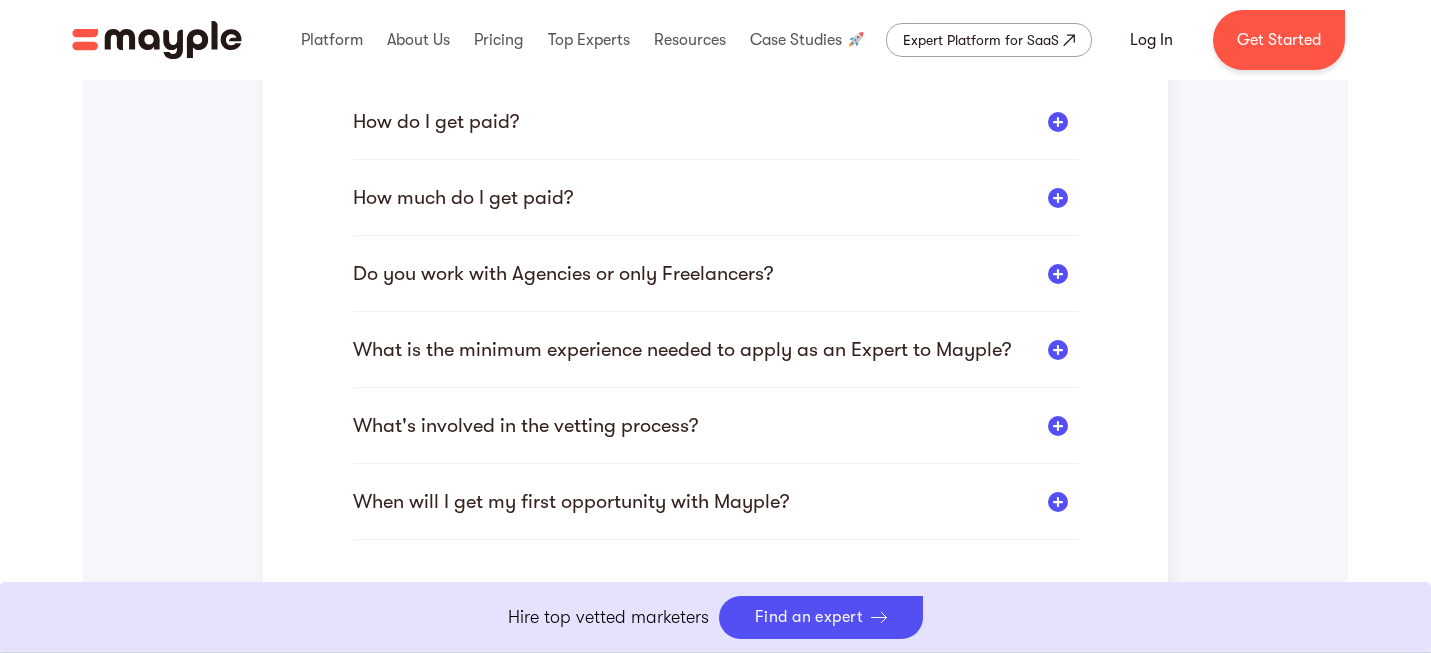 click on "How much do I get paid?" at bounding box center (715, 197) 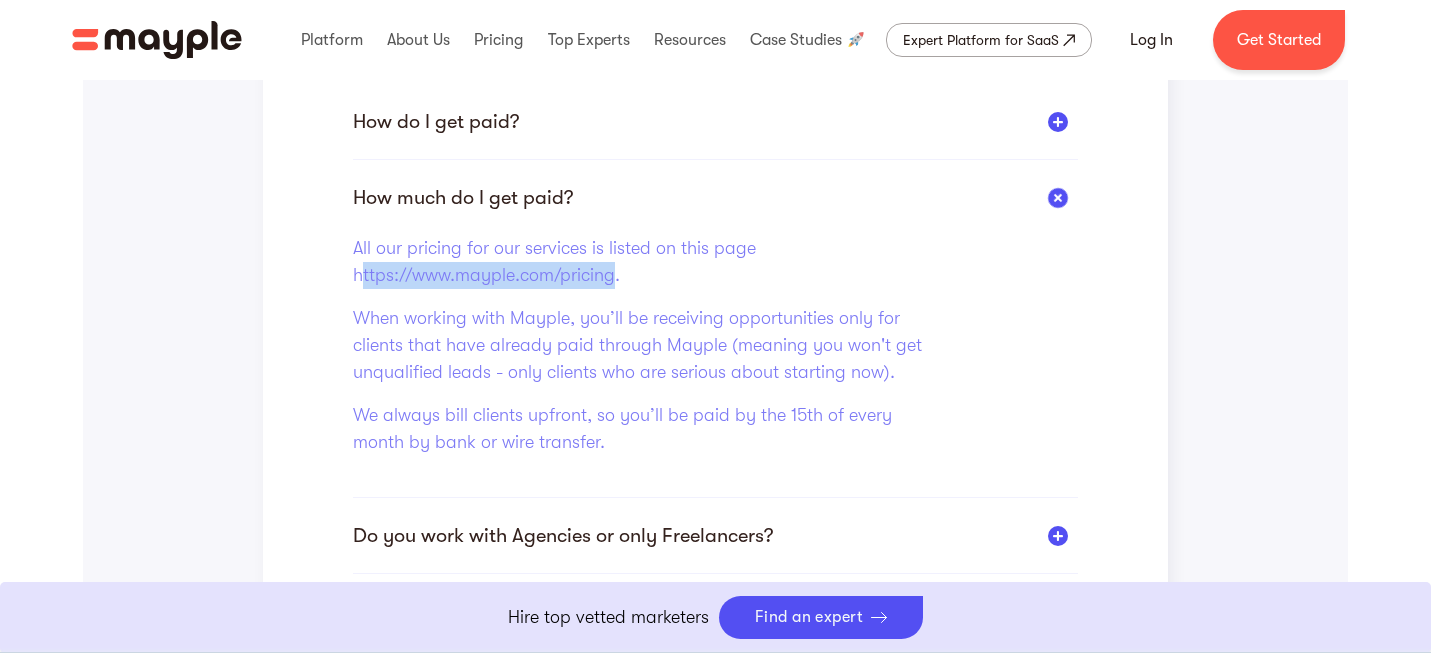 drag, startPoint x: 611, startPoint y: 276, endPoint x: 359, endPoint y: 268, distance: 252.12695 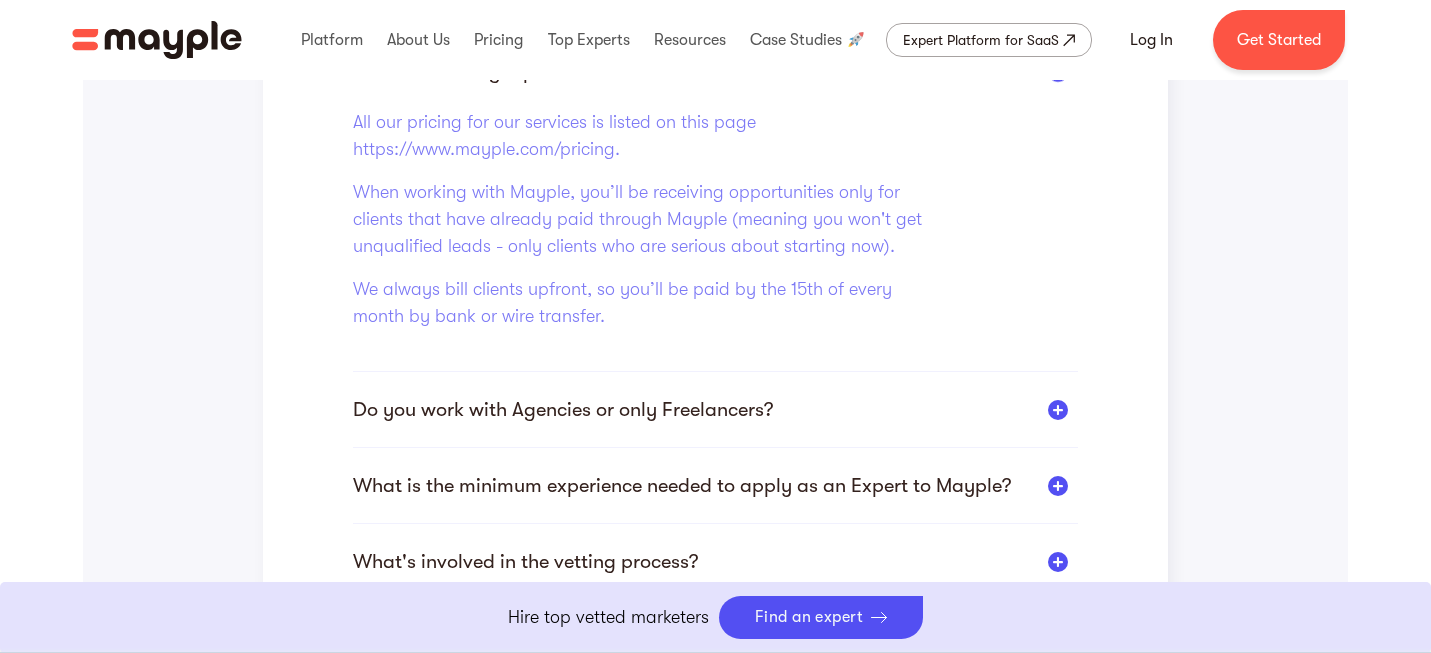 scroll, scrollTop: 778, scrollLeft: 0, axis: vertical 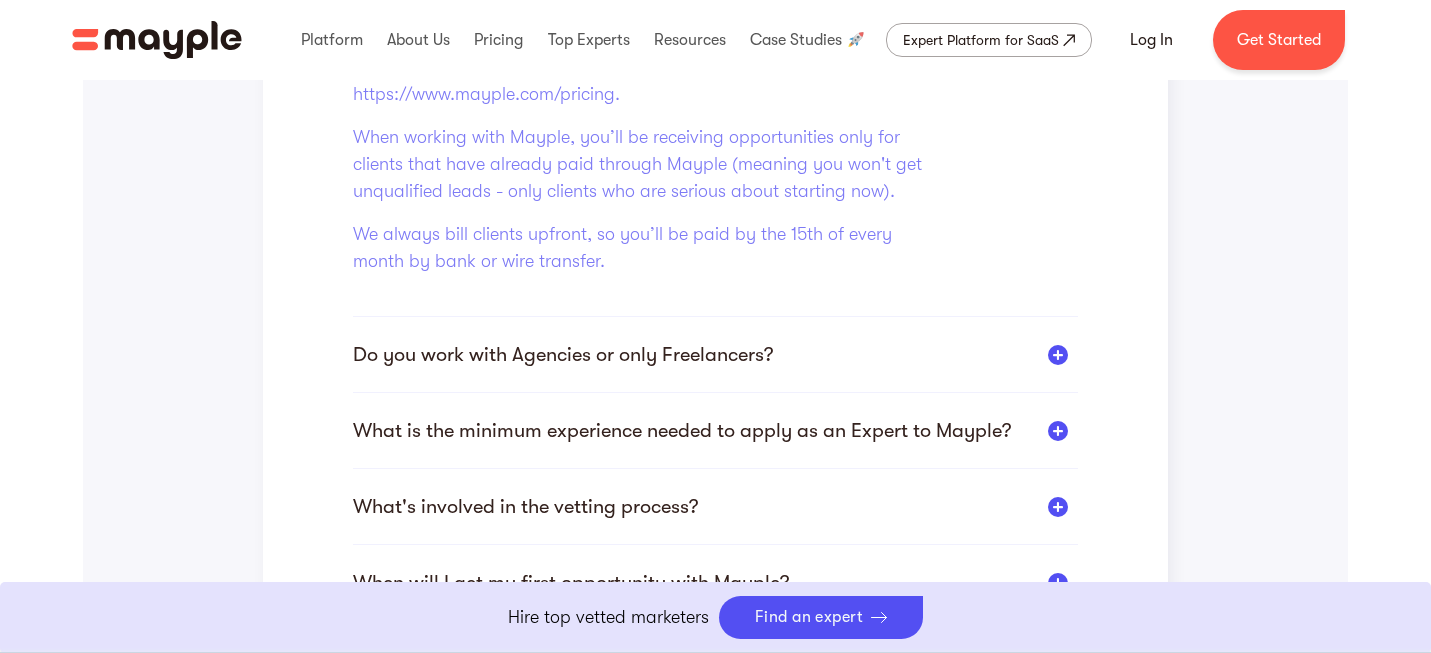 click on "Do you work with Agencies or only Freelancers? We work with Freelancers and small marketing agencies (up to 10 employees)." at bounding box center (715, 367) 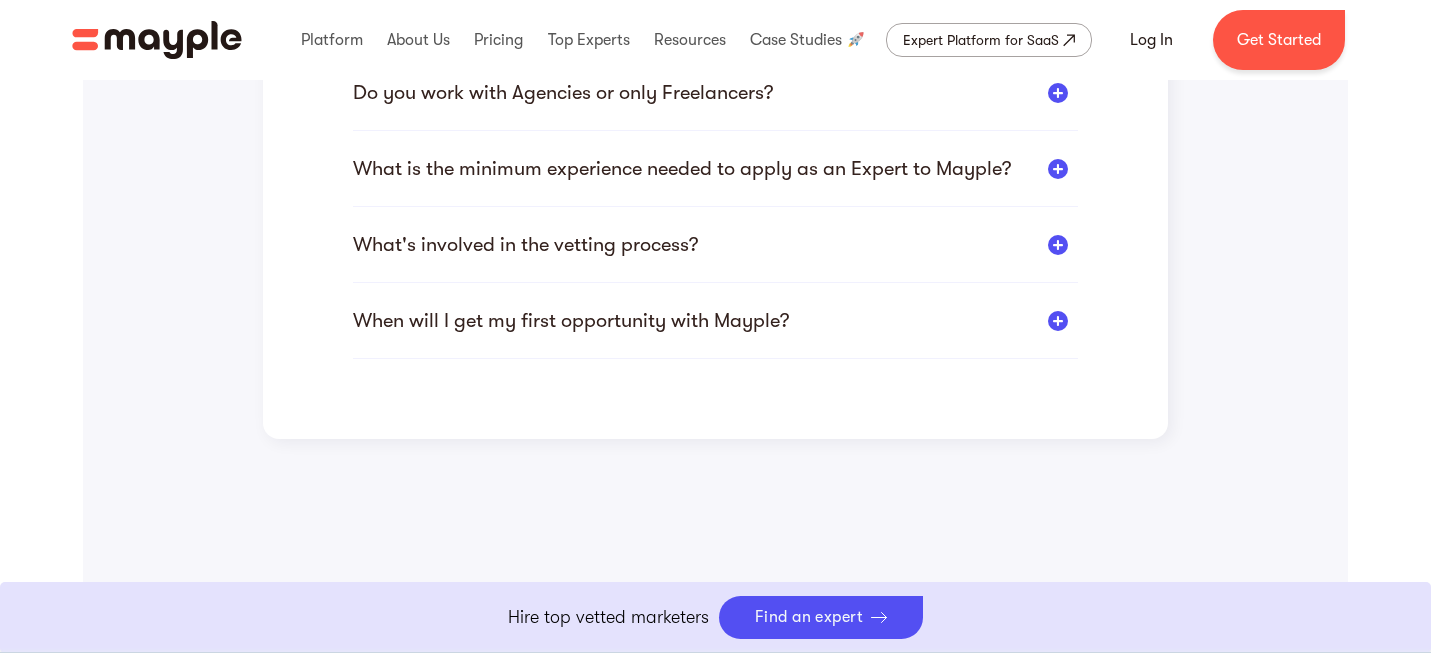 click on "Do you work with Agencies or only Freelancers? We work with Freelancers and small marketing agencies (up to 10 employees)." at bounding box center [715, 105] 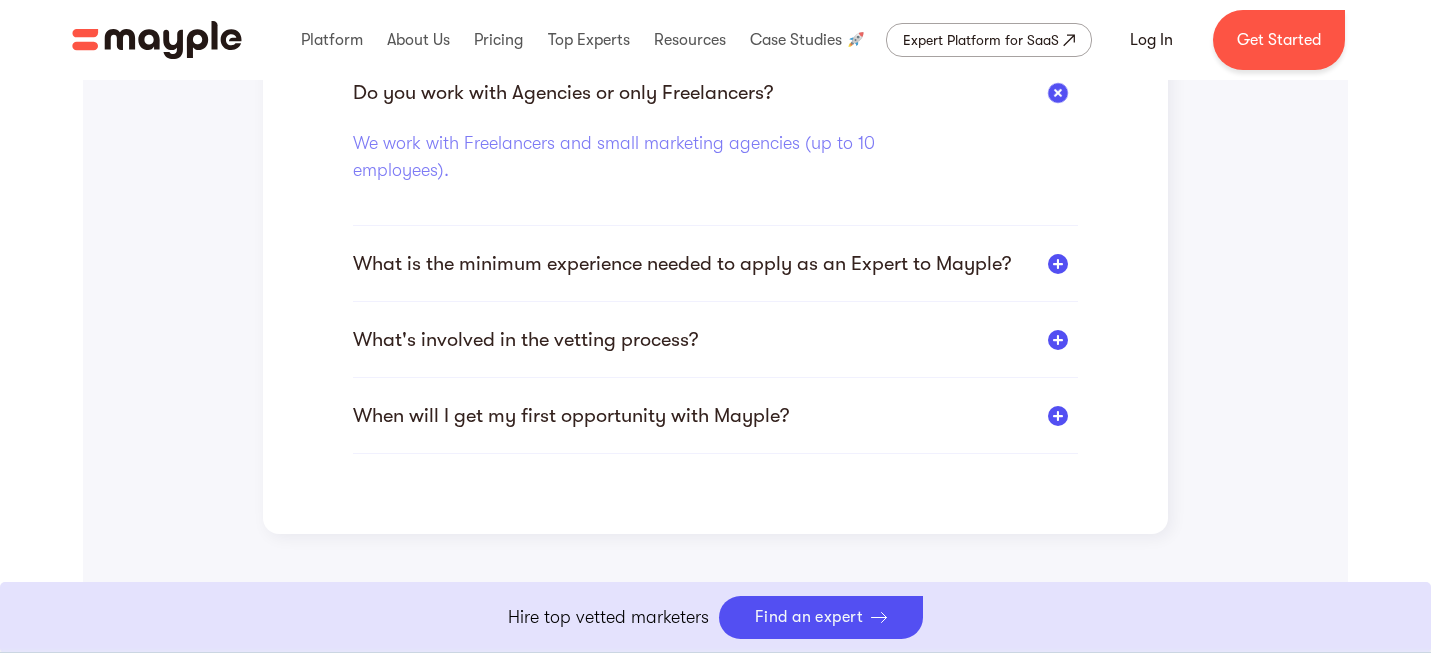 click on "Do you work with Agencies or only Freelancers?" at bounding box center [563, 92] 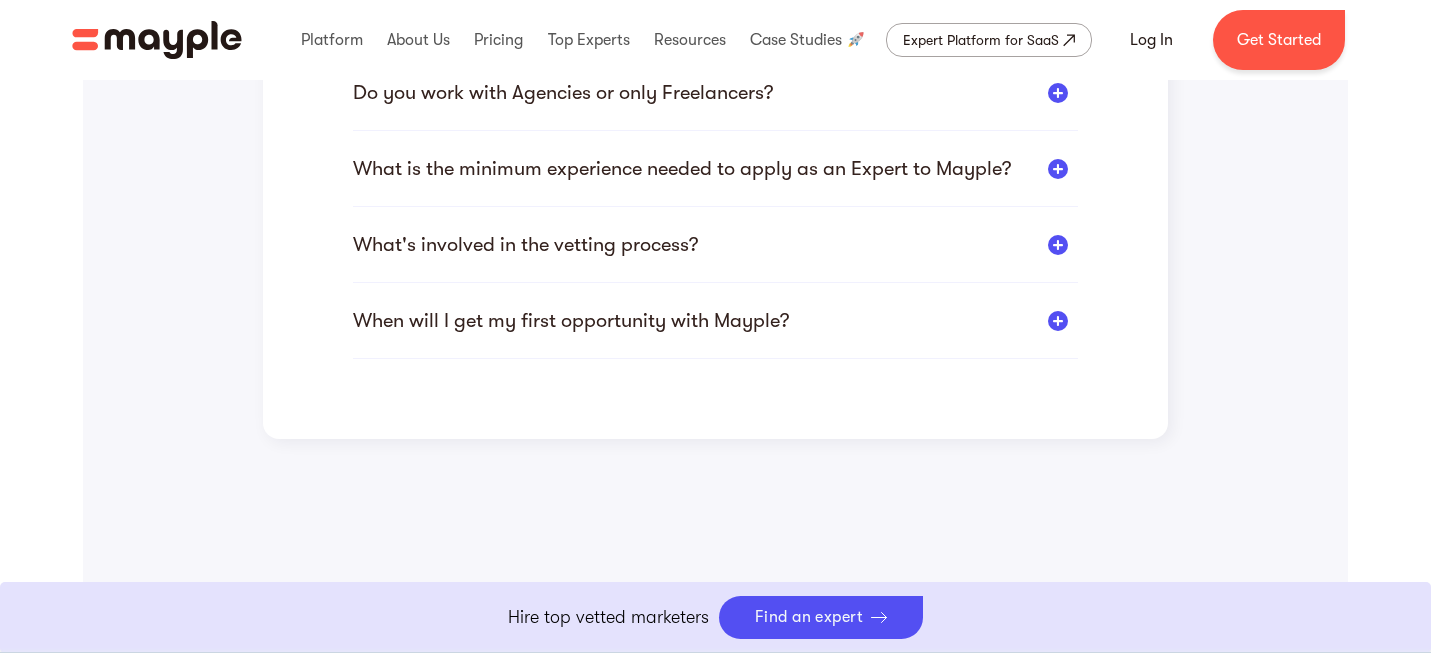 click on "How do I get paid? You can choose the best payment method for you out of the available options: Bank Transfer, ACH, Check, or Paypal How much do I get paid? All our pricing for our services is listed on this page https://www.mayple.com/pricing.  When working with Mayple, you’ll be receiving opportunities only for clients that have already paid through Mayple (meaning you won't get unqualified leads - only clients who are serious about starting now).  We always bill clients upfront, so you’ll be paid by the 15th of every month by bank or wire transfer. Do you work with Agencies or only Freelancers? We work with Freelancers and small marketing agencies (up to 10 employees). What is the minimum experience needed to apply as an Expert to Mayple? To join Mayple you need at least 4 years of relevant marketing experience. What's involved in the vetting process? When will I get my first opportunity with Mayple?" at bounding box center [715, 101] 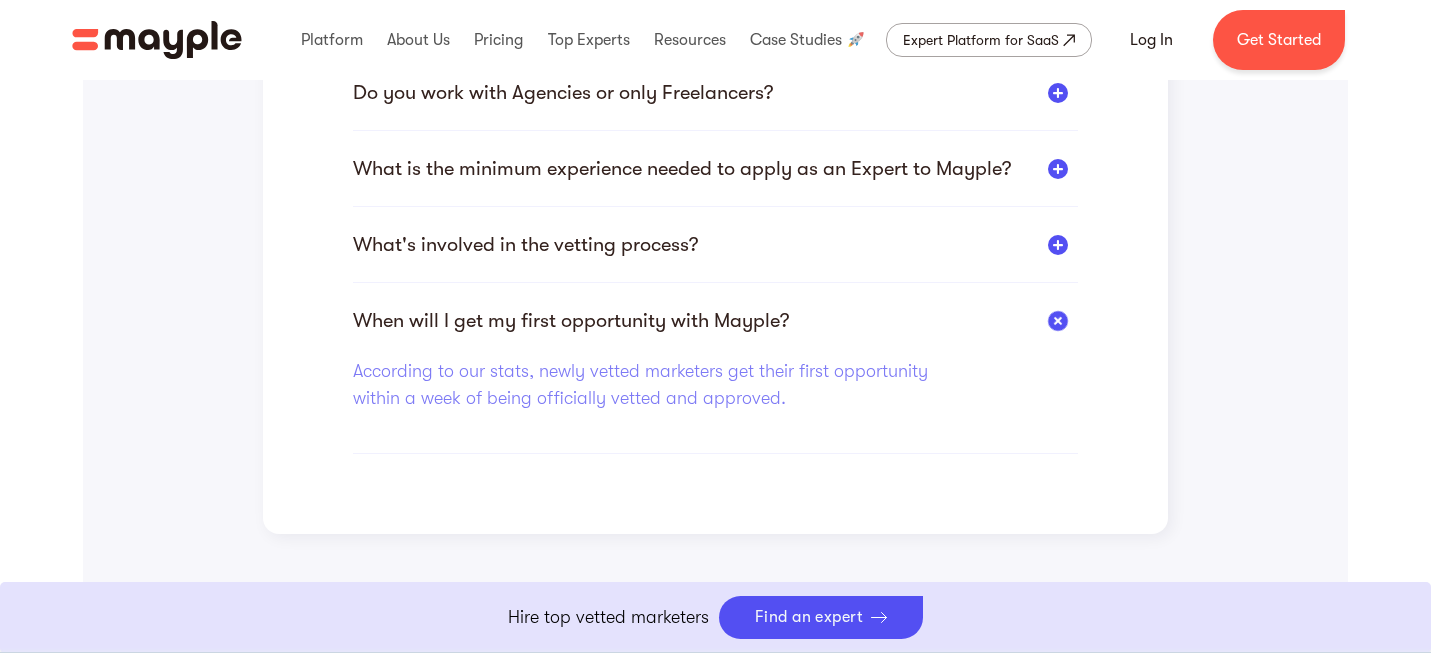 click on "When will I get my first opportunity with Mayple?" at bounding box center (571, 320) 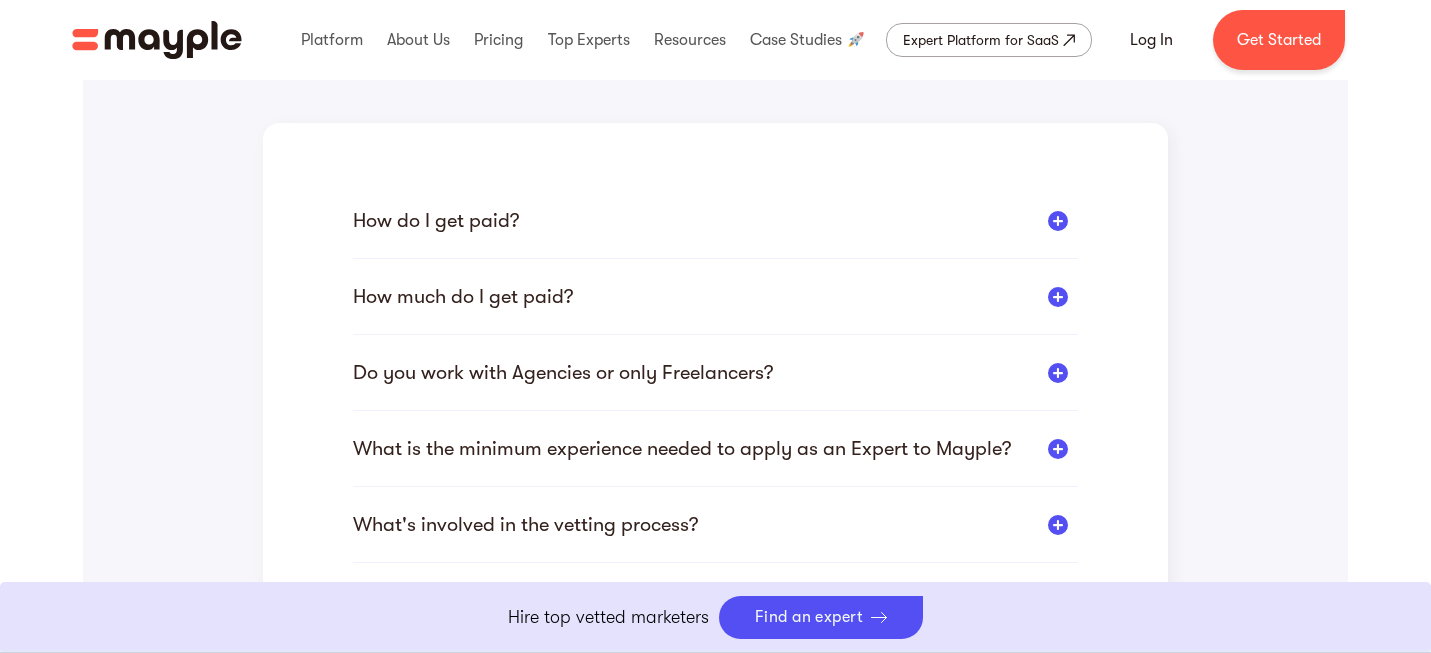 scroll, scrollTop: 778, scrollLeft: 0, axis: vertical 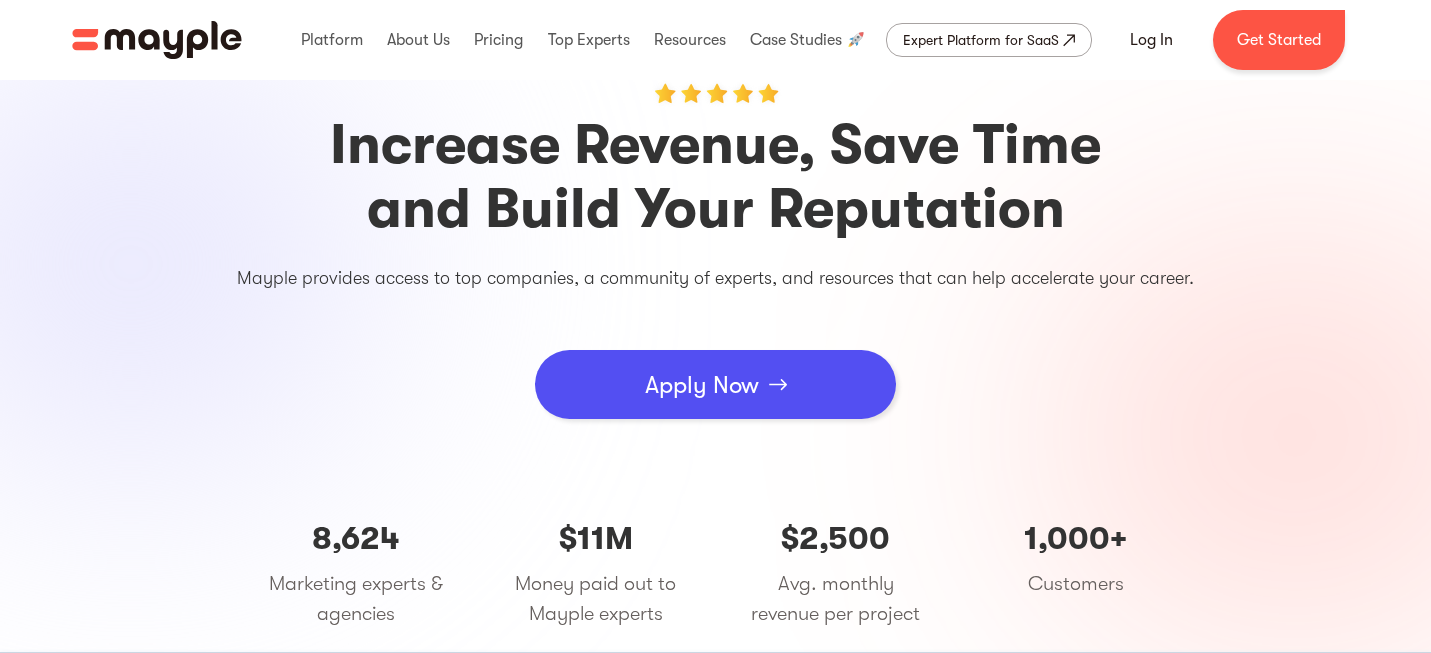 click on "Apply Now" at bounding box center (702, 385) 